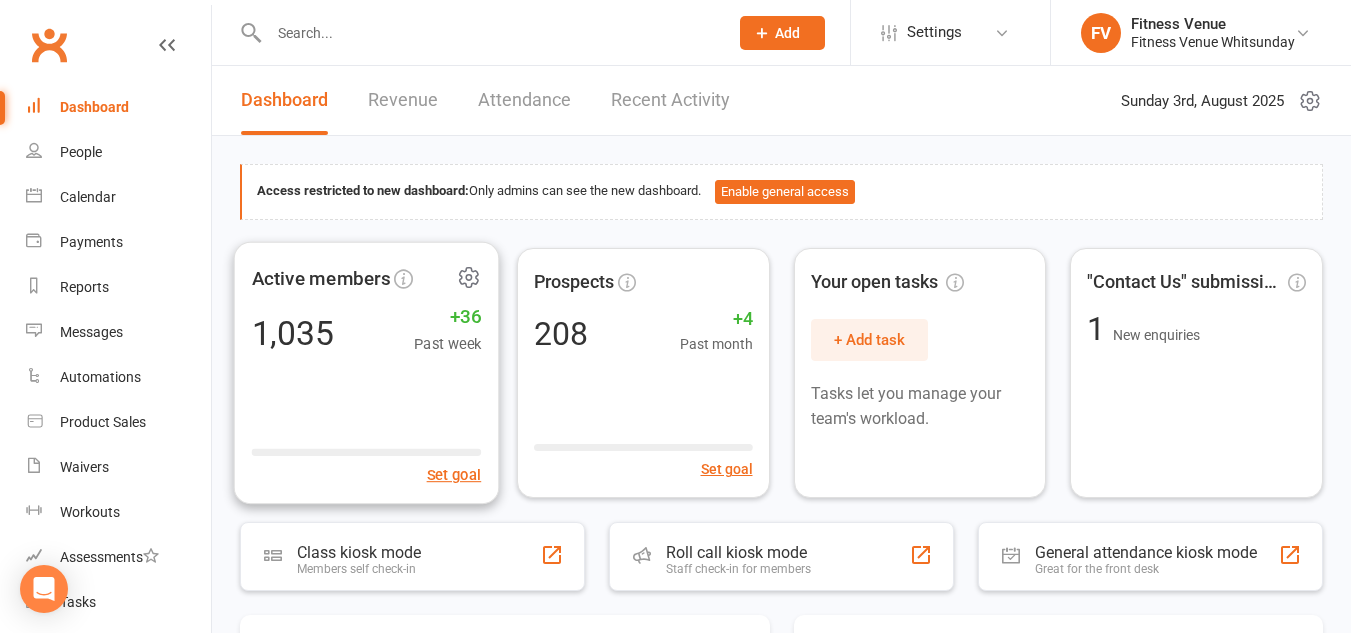 scroll, scrollTop: 0, scrollLeft: 0, axis: both 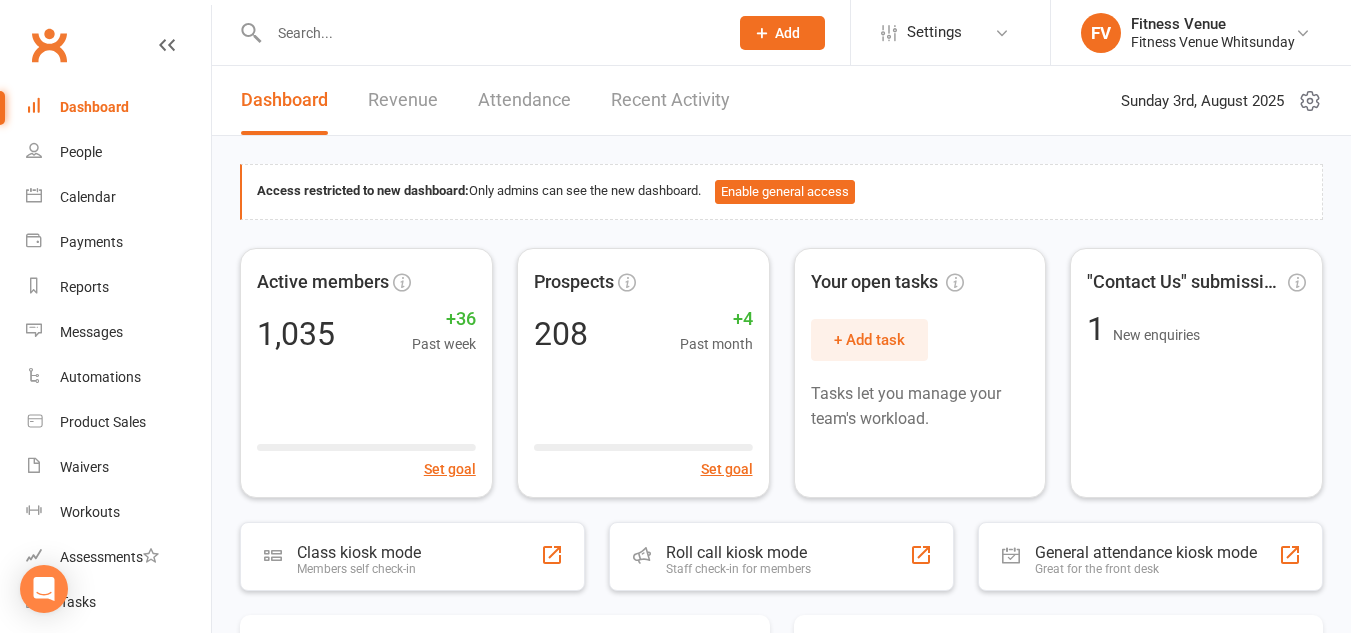 click at bounding box center (488, 33) 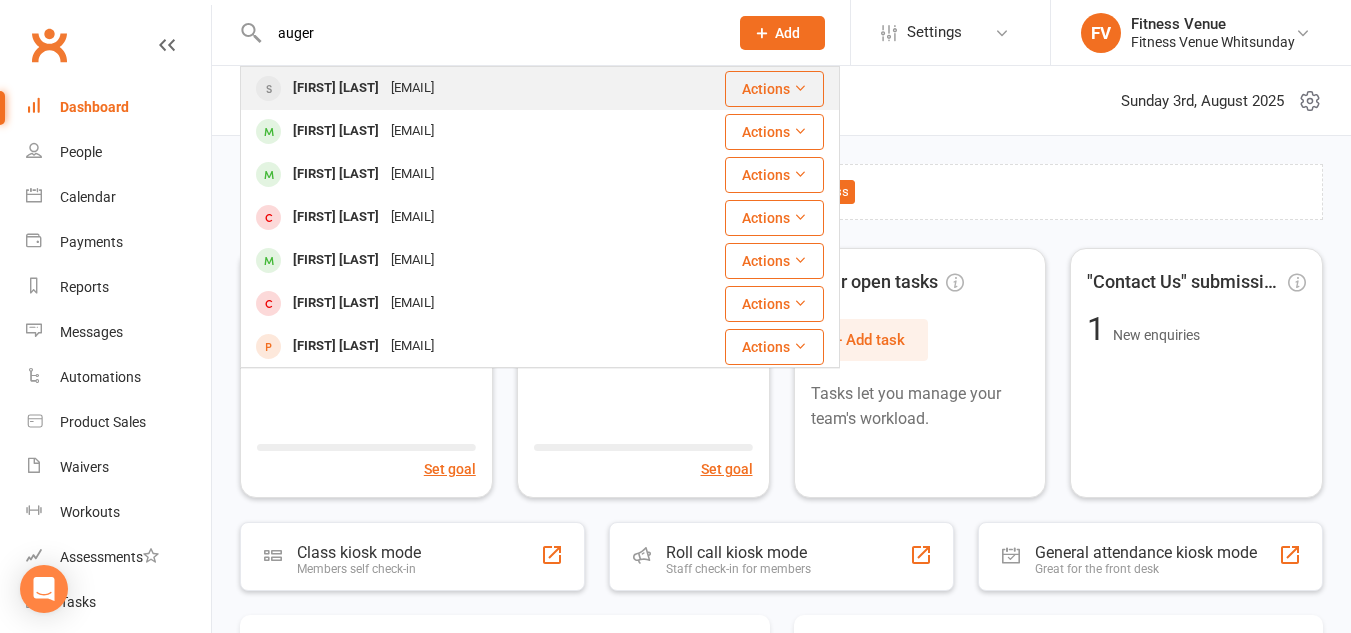 type on "auger" 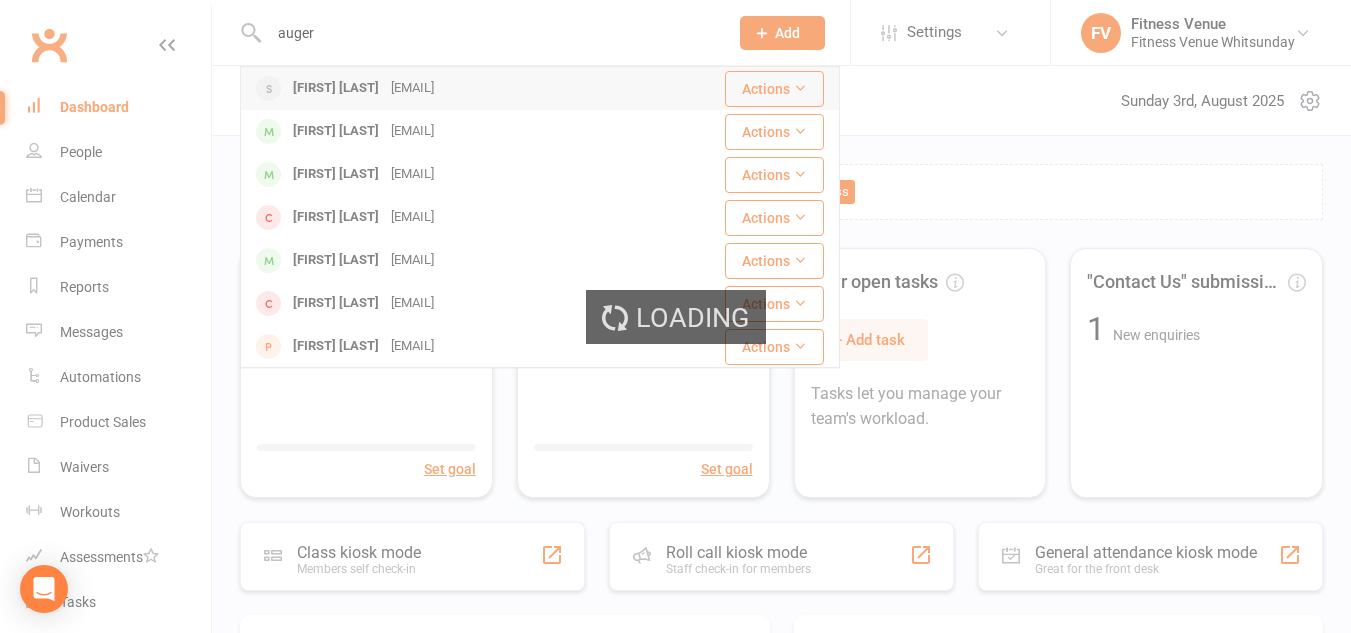 type 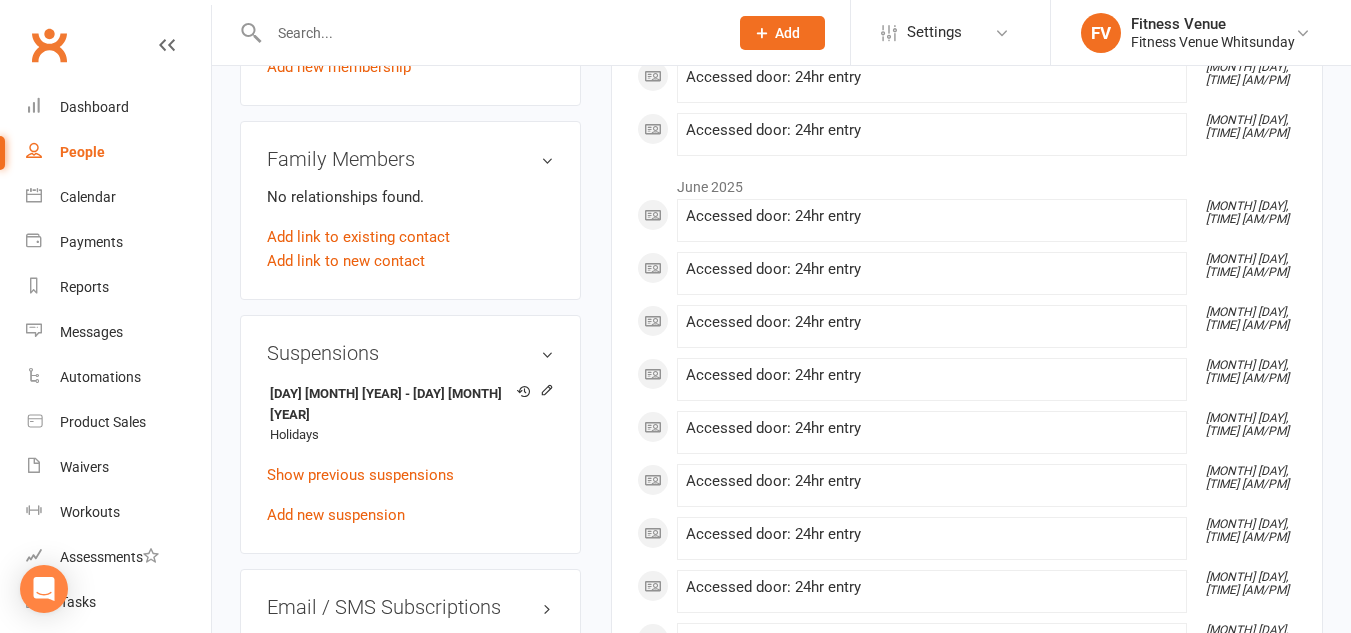 scroll, scrollTop: 1300, scrollLeft: 0, axis: vertical 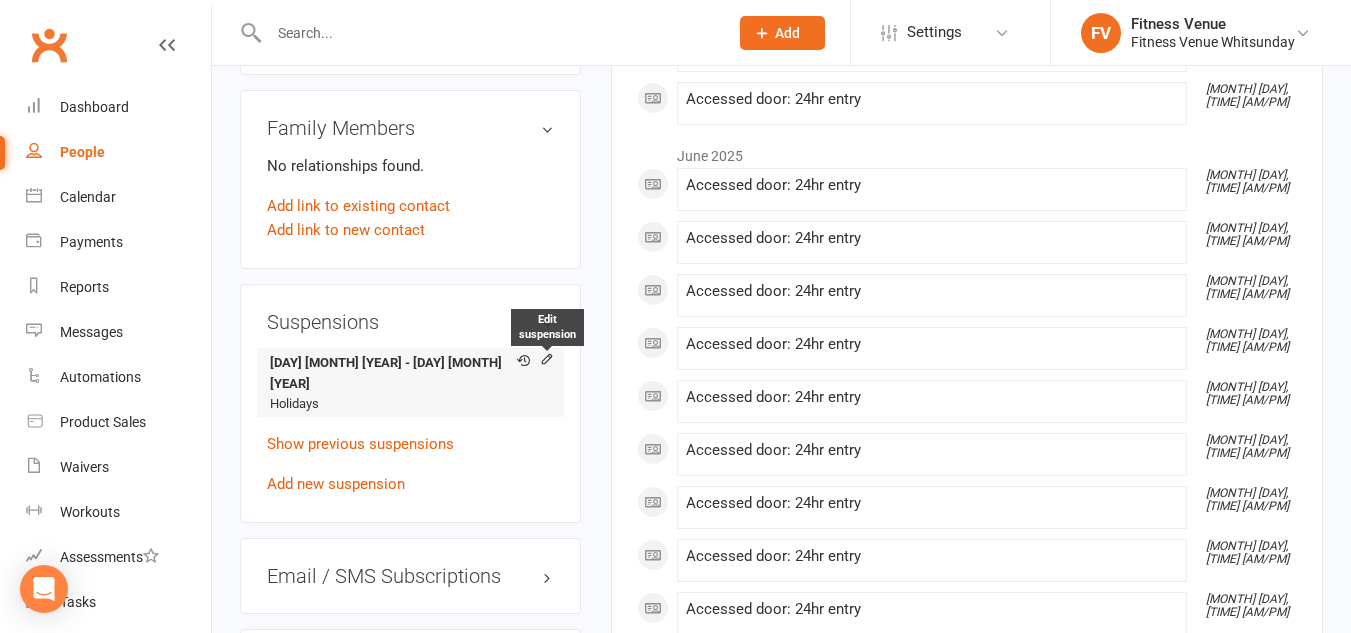 click at bounding box center (547, 361) 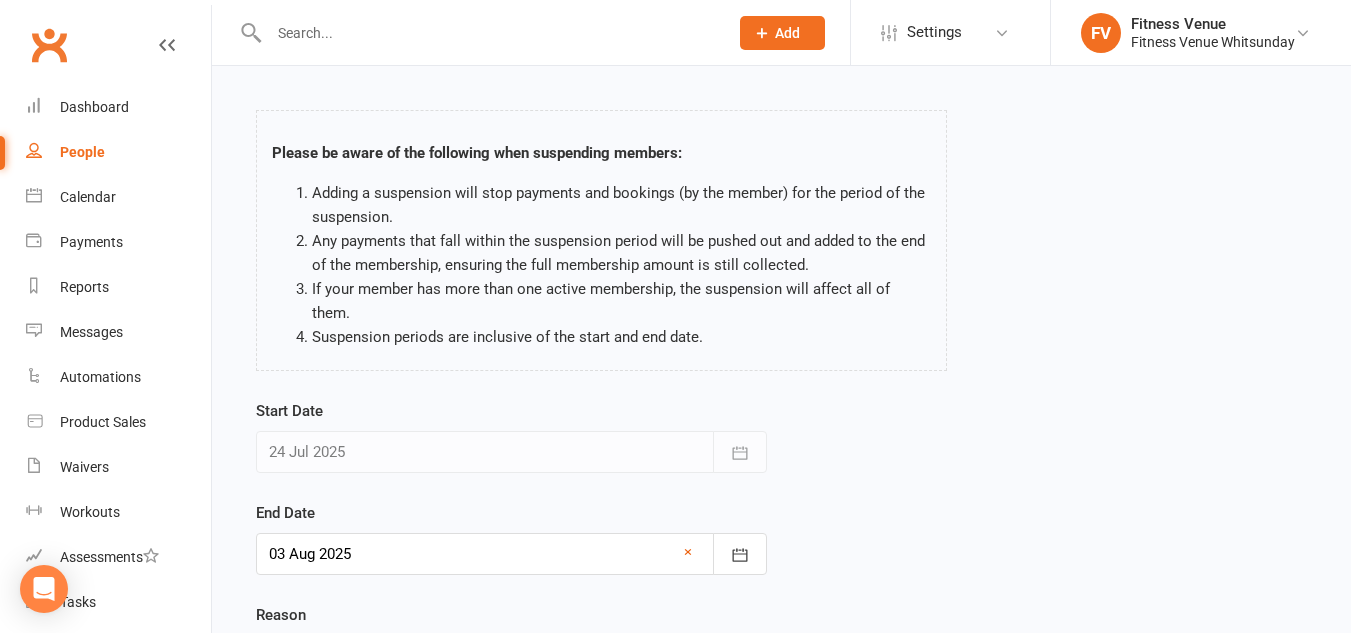 scroll, scrollTop: 100, scrollLeft: 0, axis: vertical 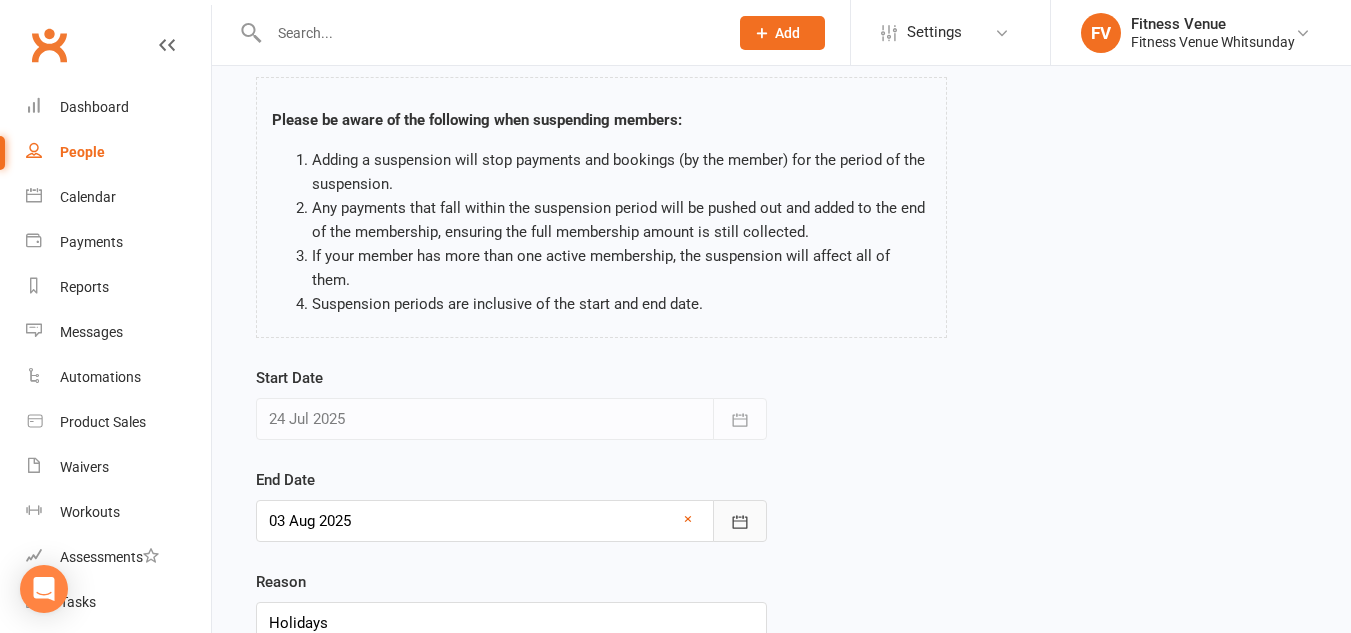 click 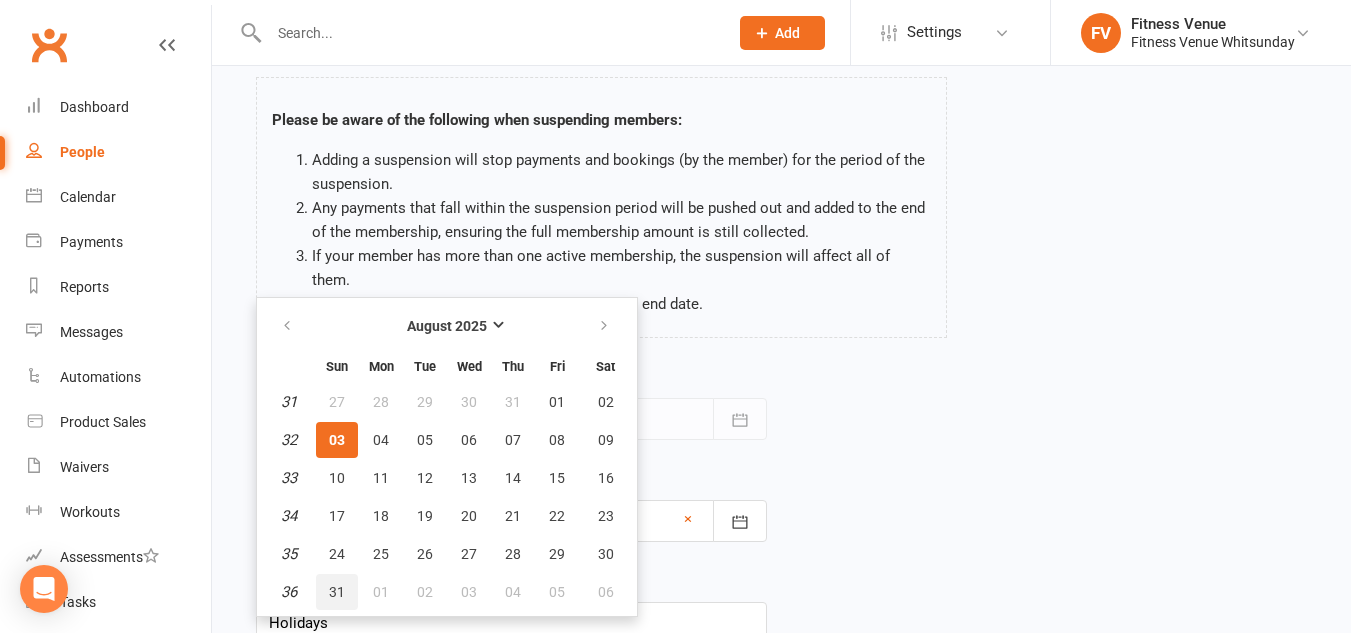 click on "31" at bounding box center [337, 592] 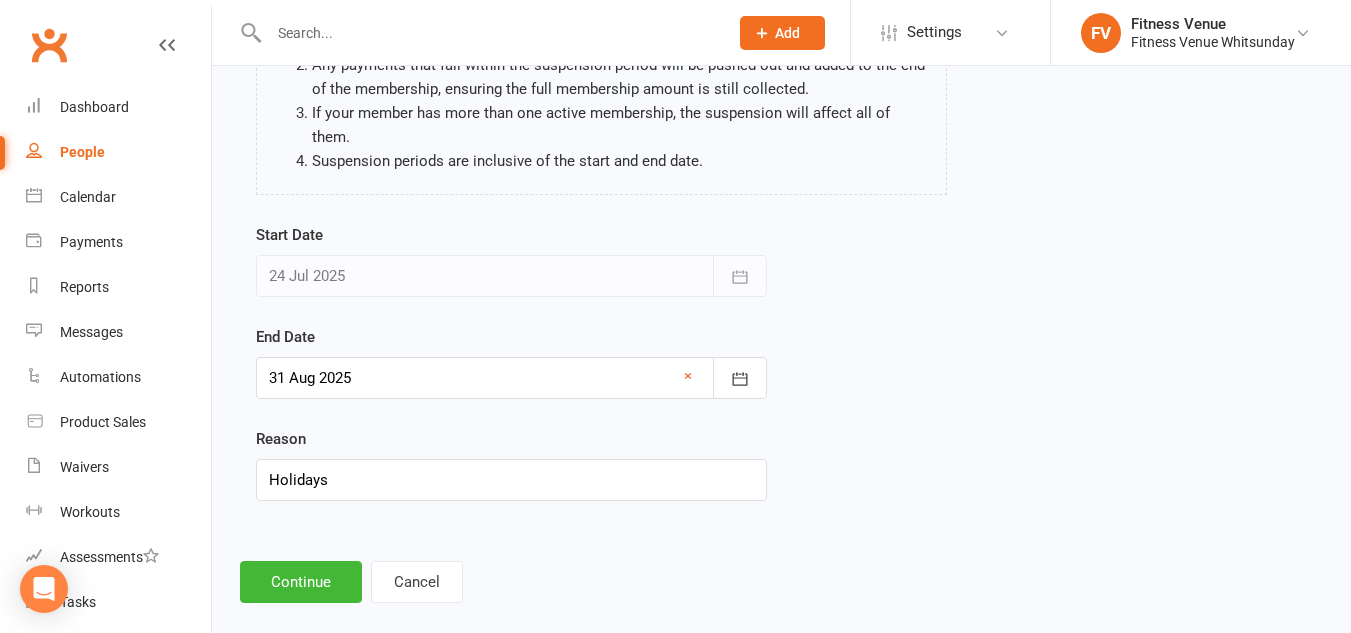 scroll, scrollTop: 246, scrollLeft: 0, axis: vertical 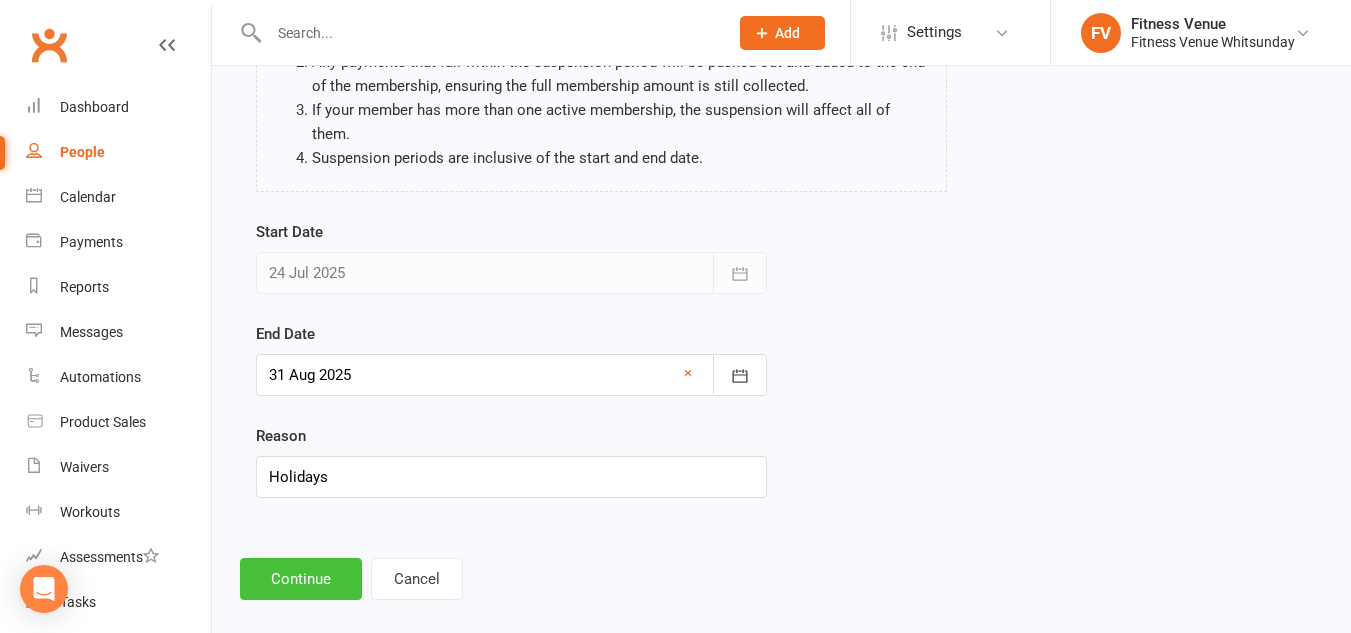 click on "Continue" at bounding box center (301, 579) 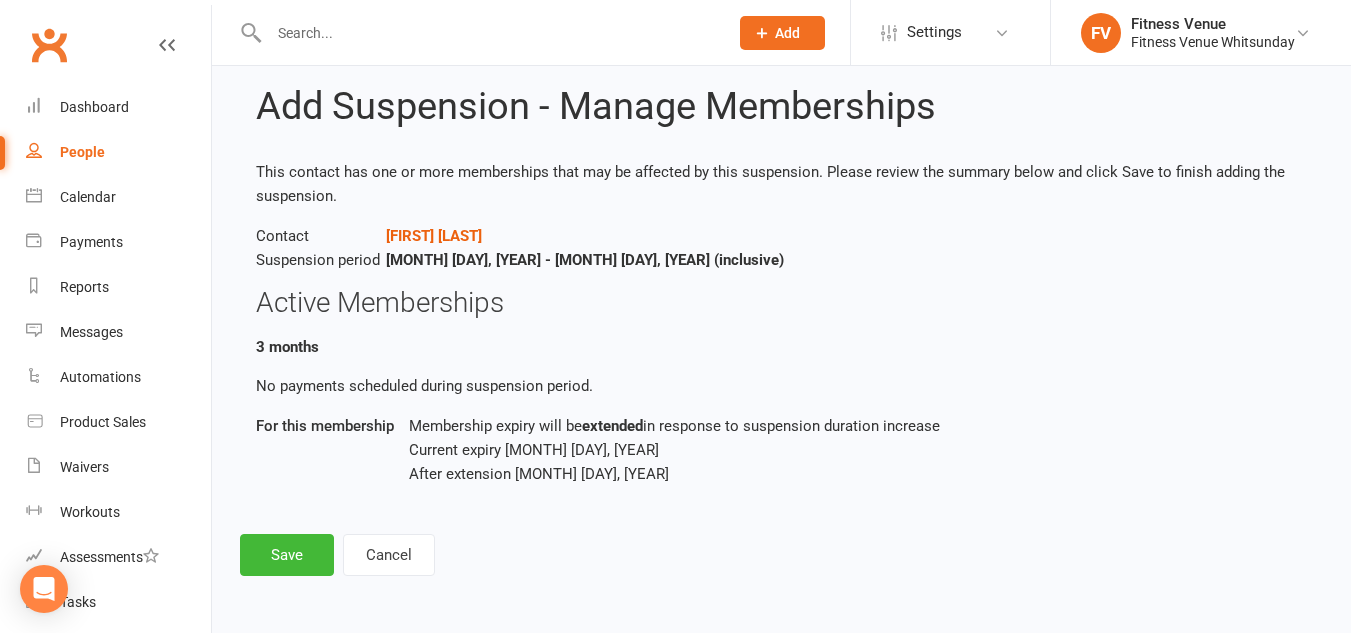 scroll, scrollTop: 0, scrollLeft: 0, axis: both 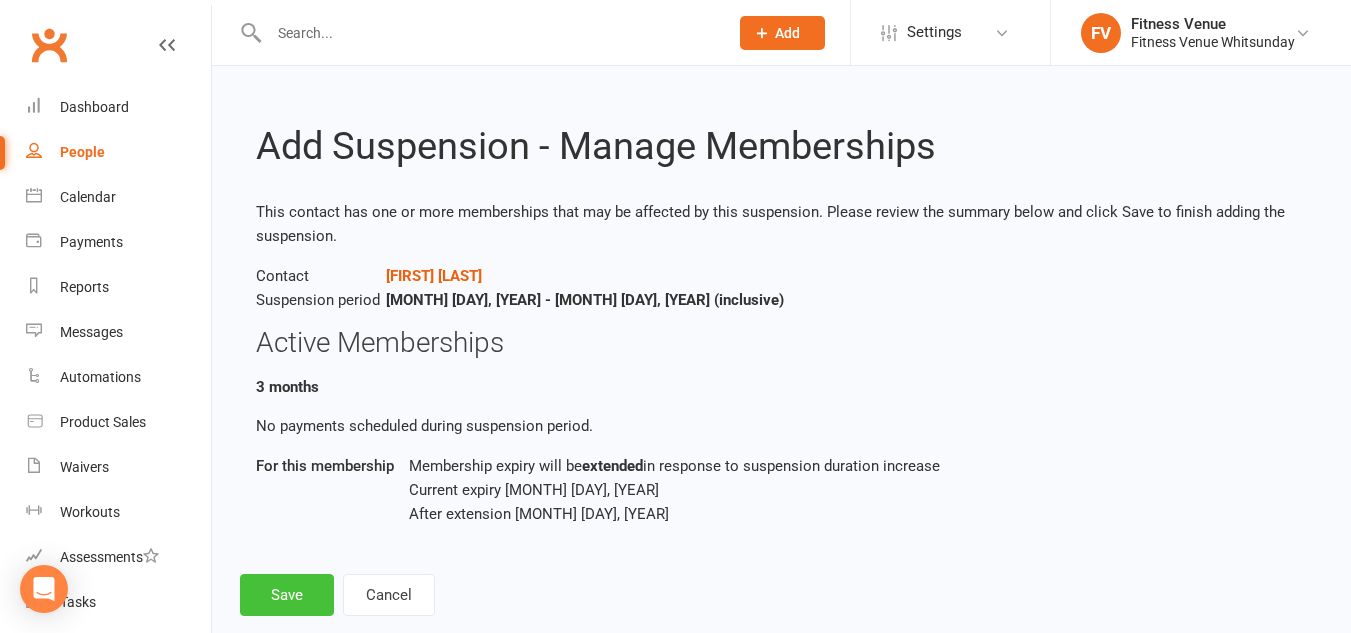 click on "Save" at bounding box center (287, 595) 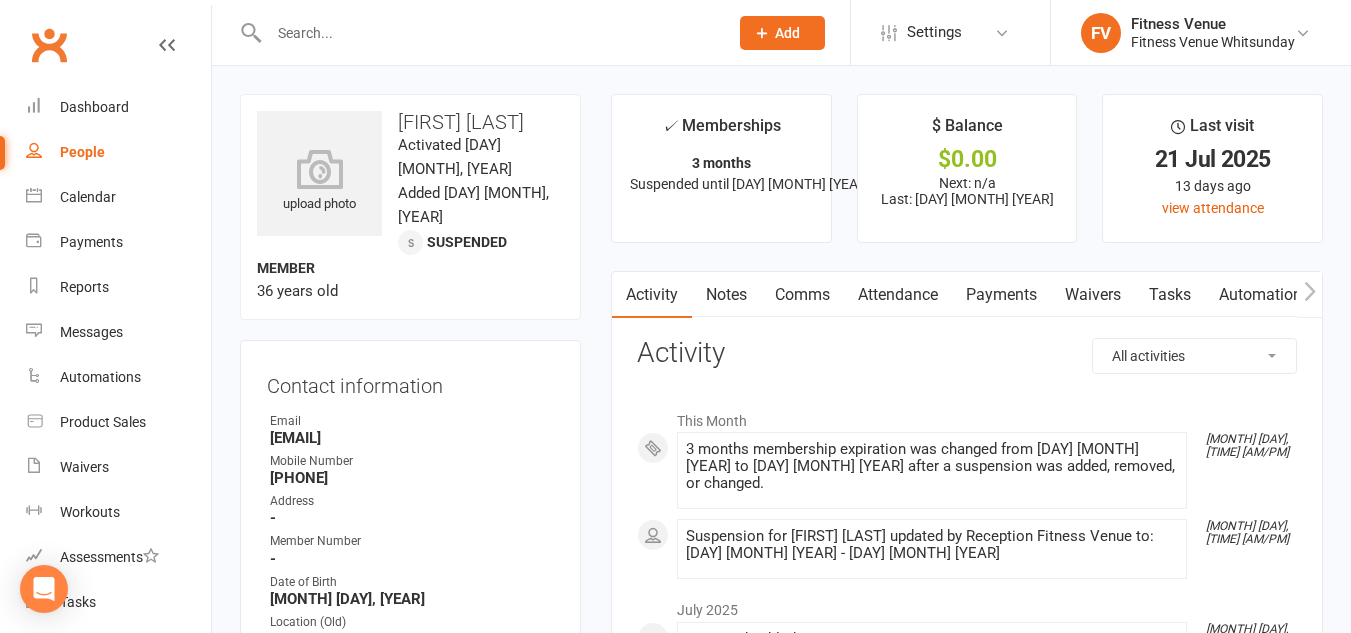 click at bounding box center (488, 33) 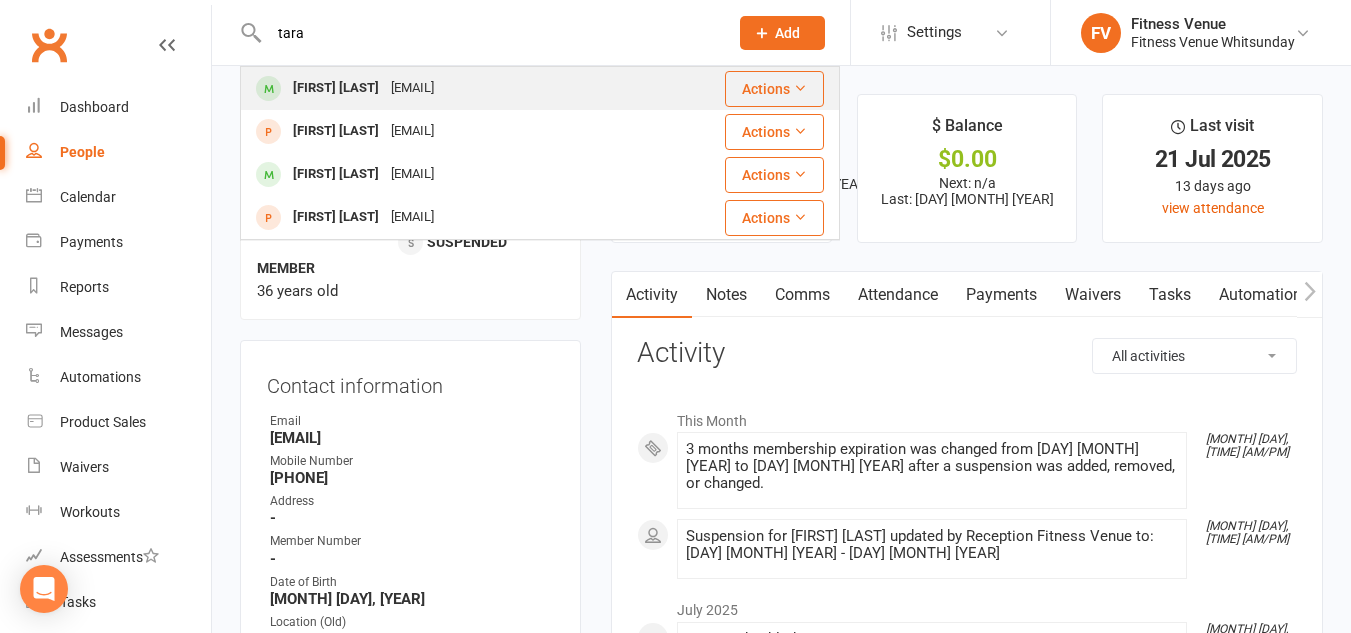 type on "tara" 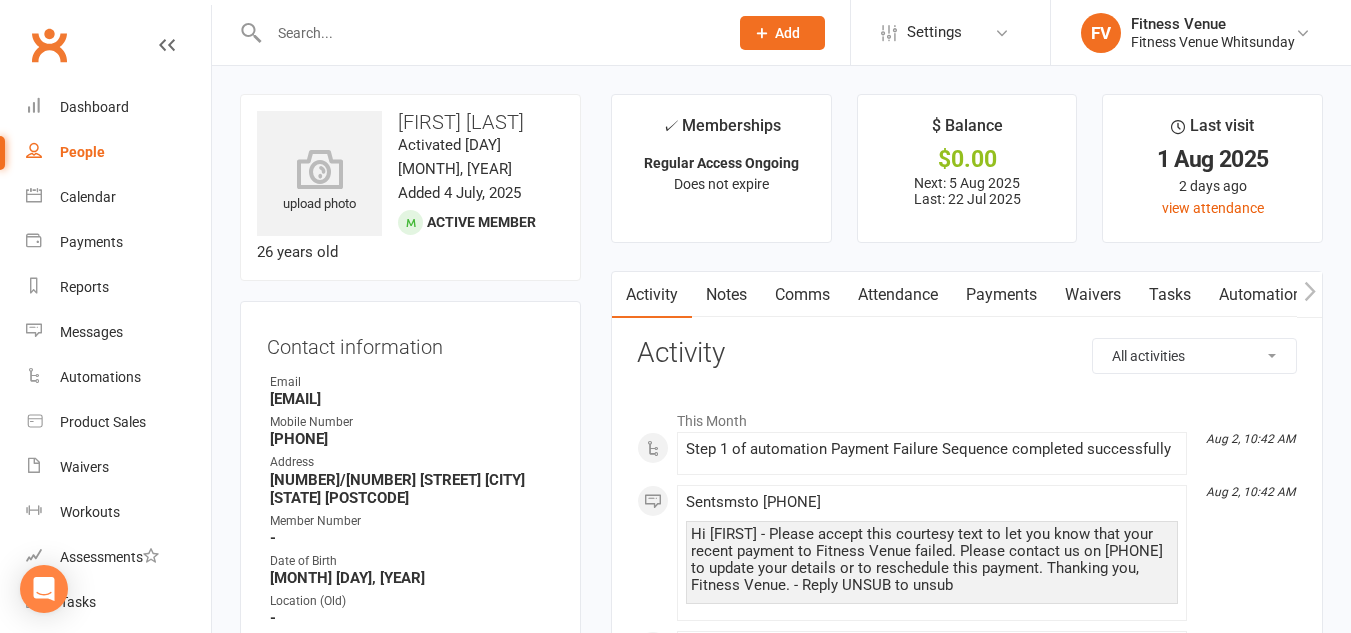 click on "Payments" at bounding box center (1001, 295) 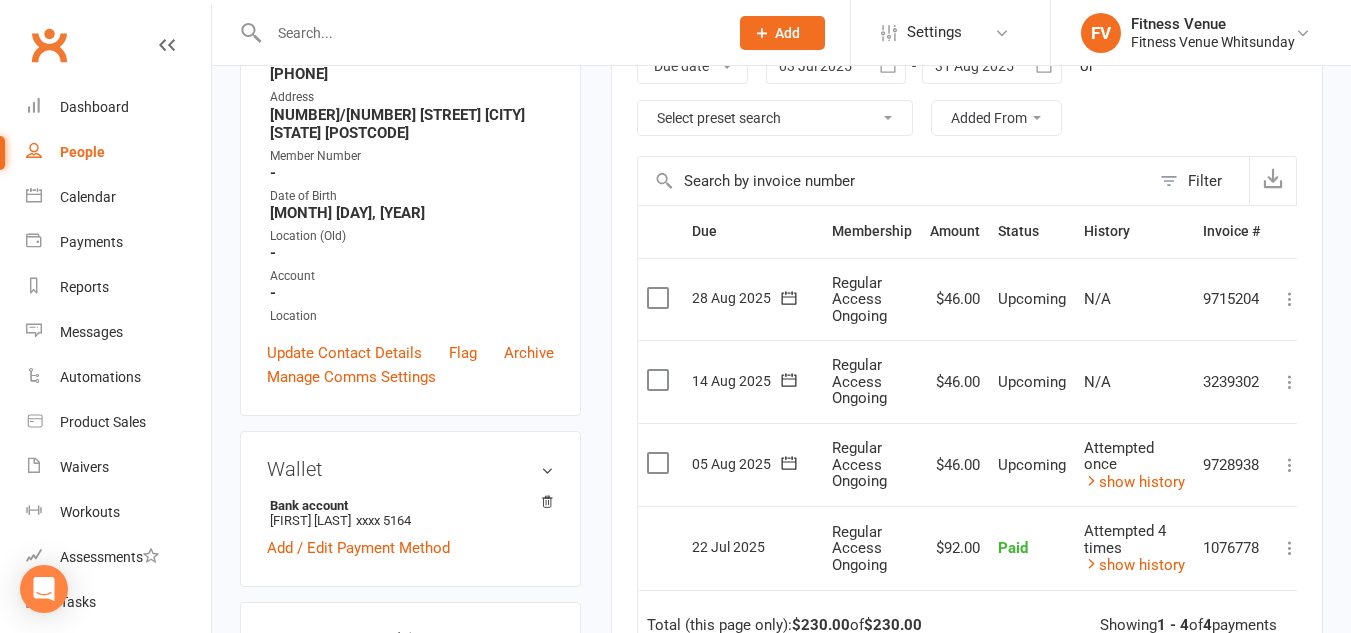 scroll, scrollTop: 500, scrollLeft: 0, axis: vertical 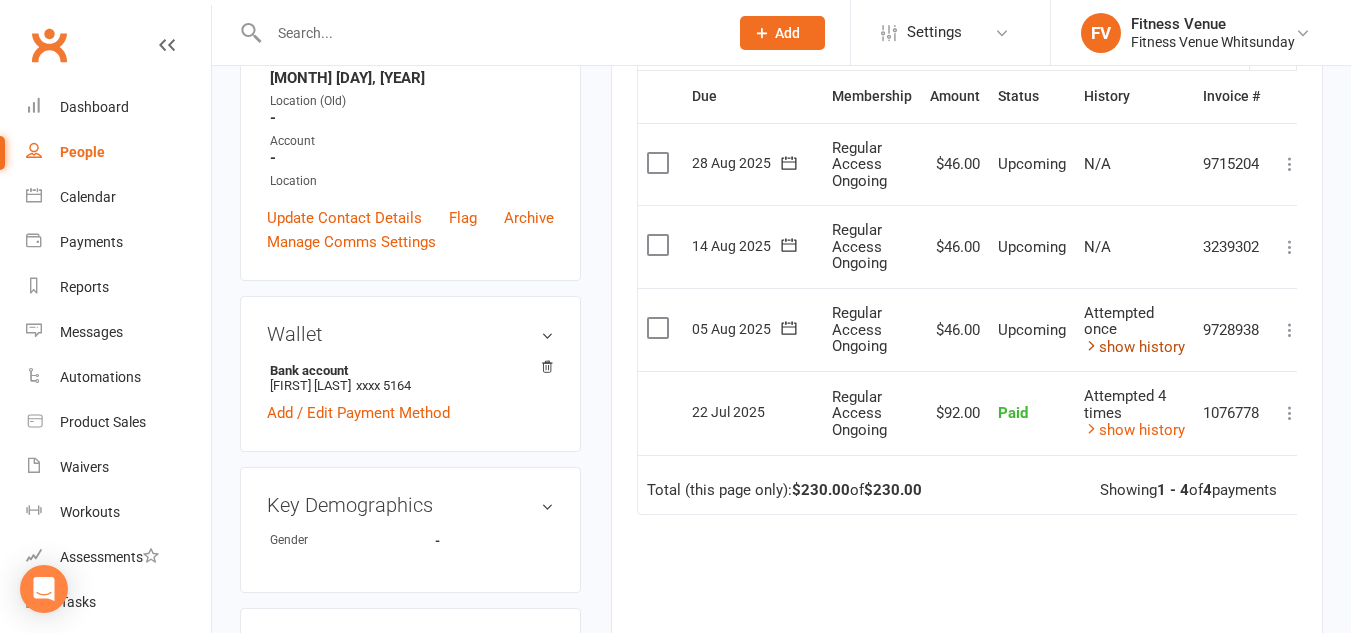 click on "show history" at bounding box center [1134, 347] 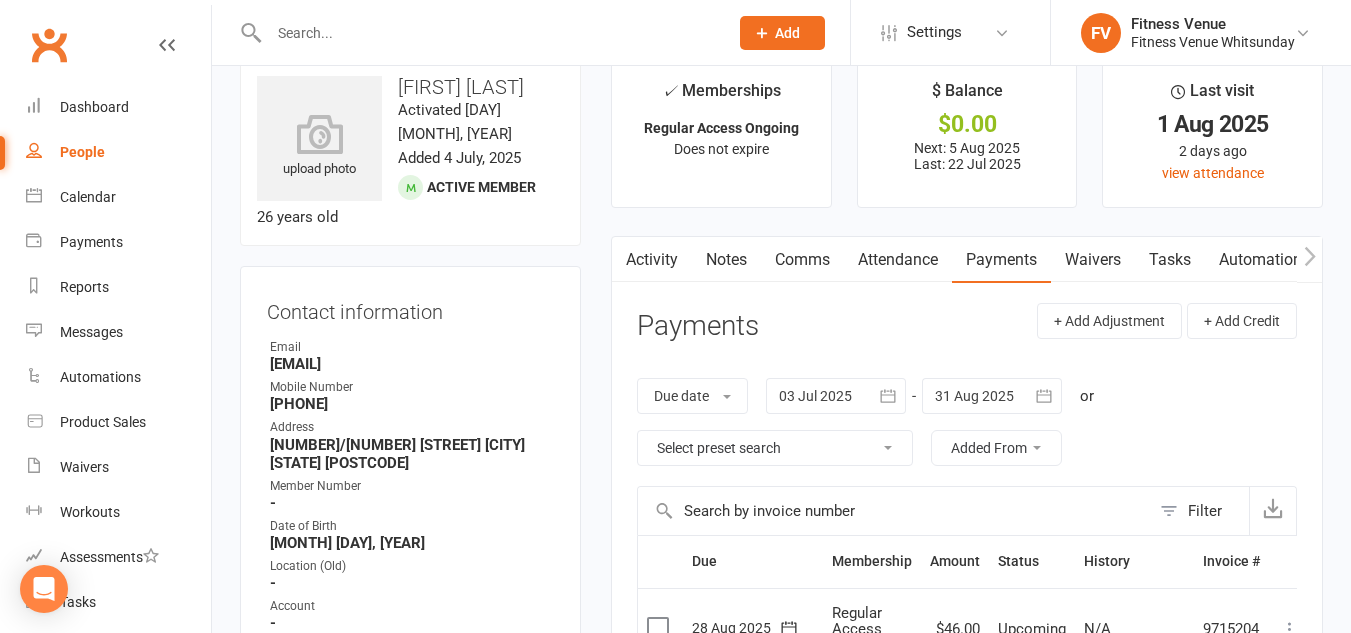 scroll, scrollTop: 0, scrollLeft: 0, axis: both 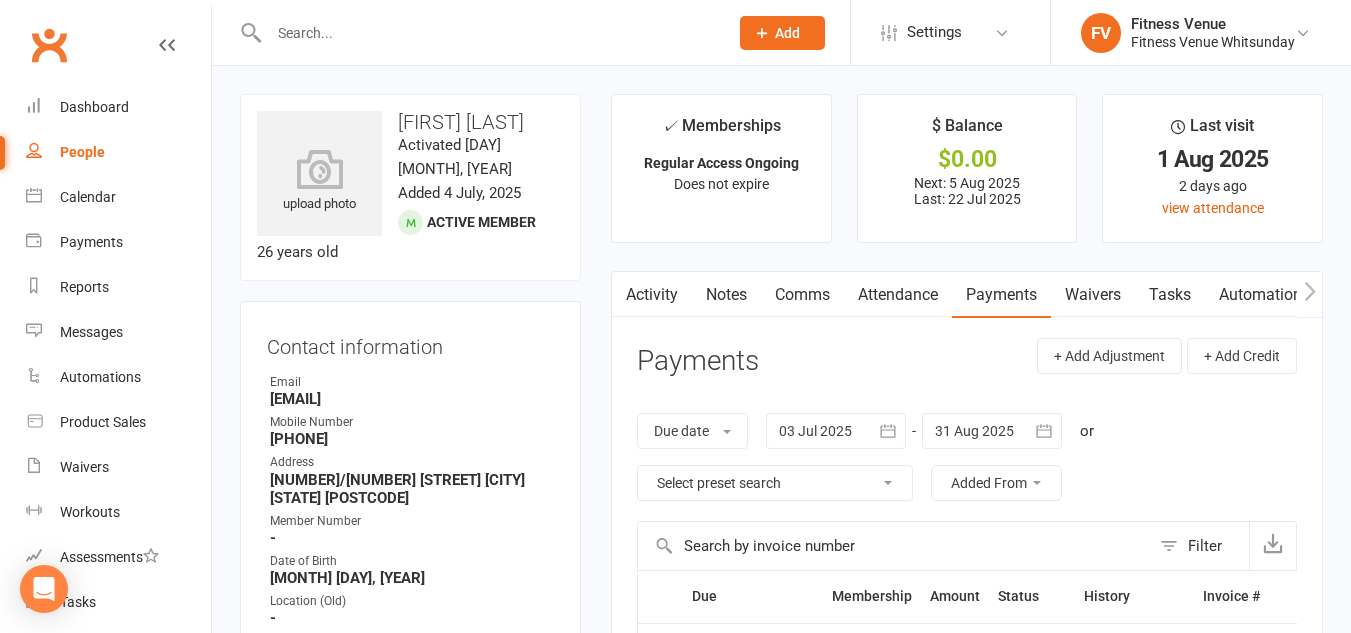 click at bounding box center (488, 33) 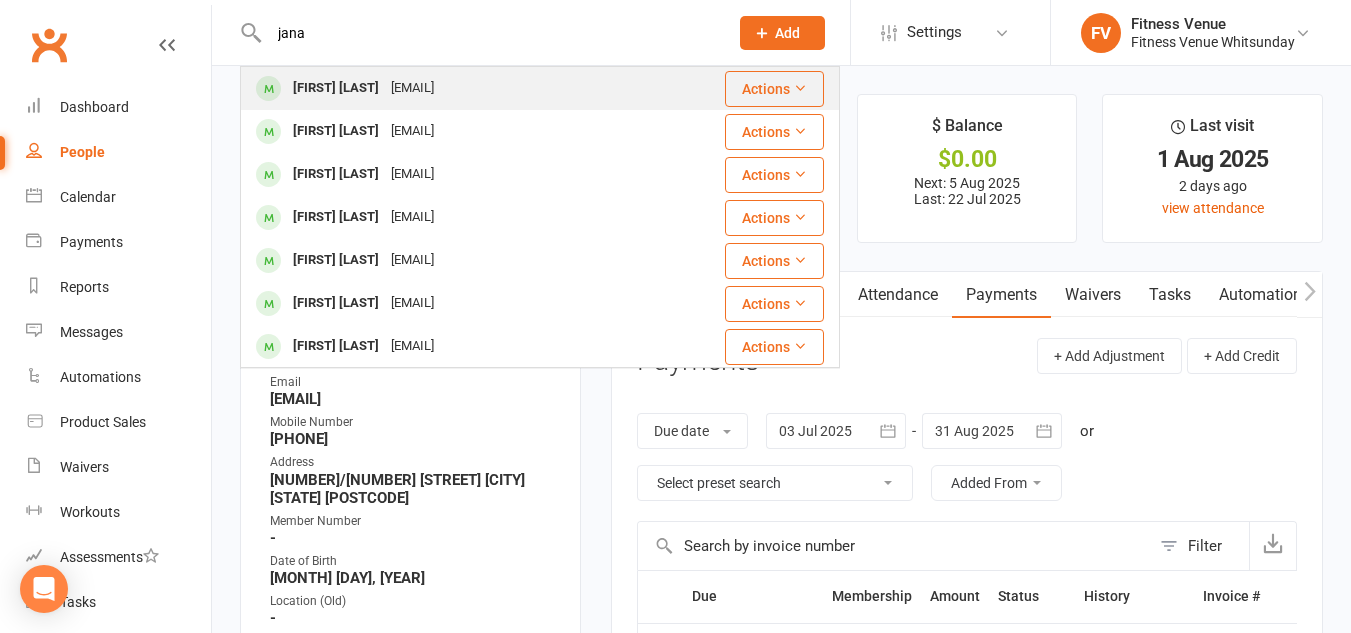 type on "jana" 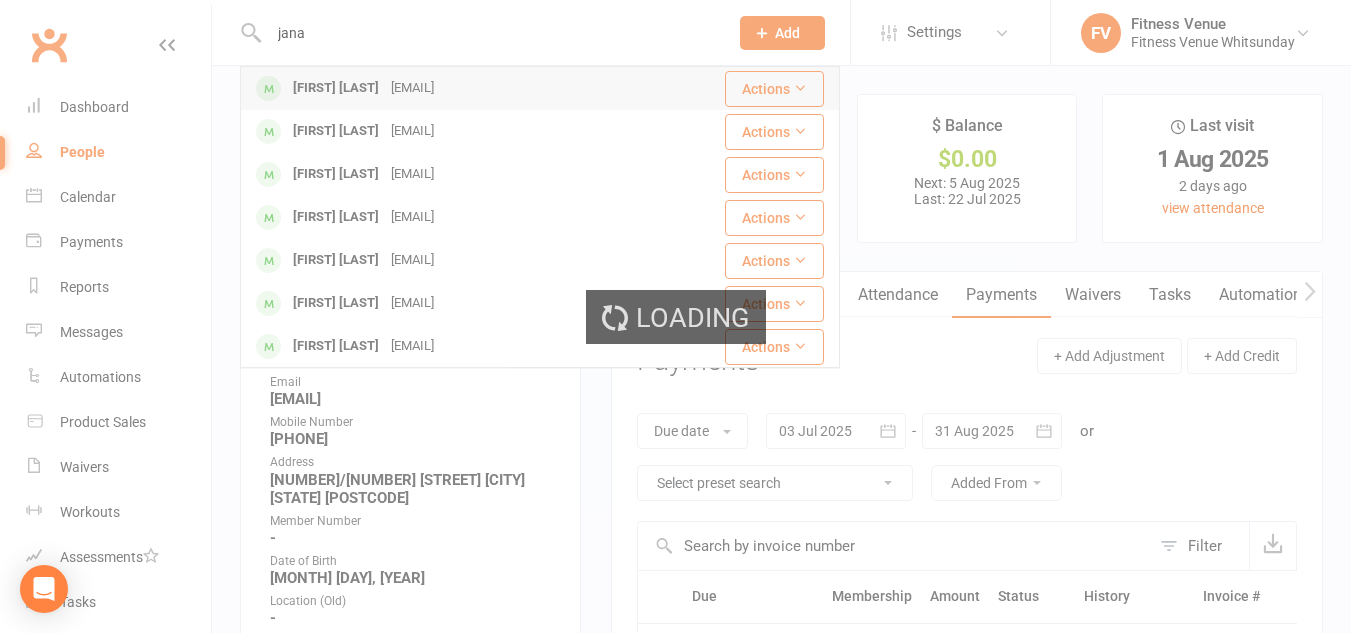 type 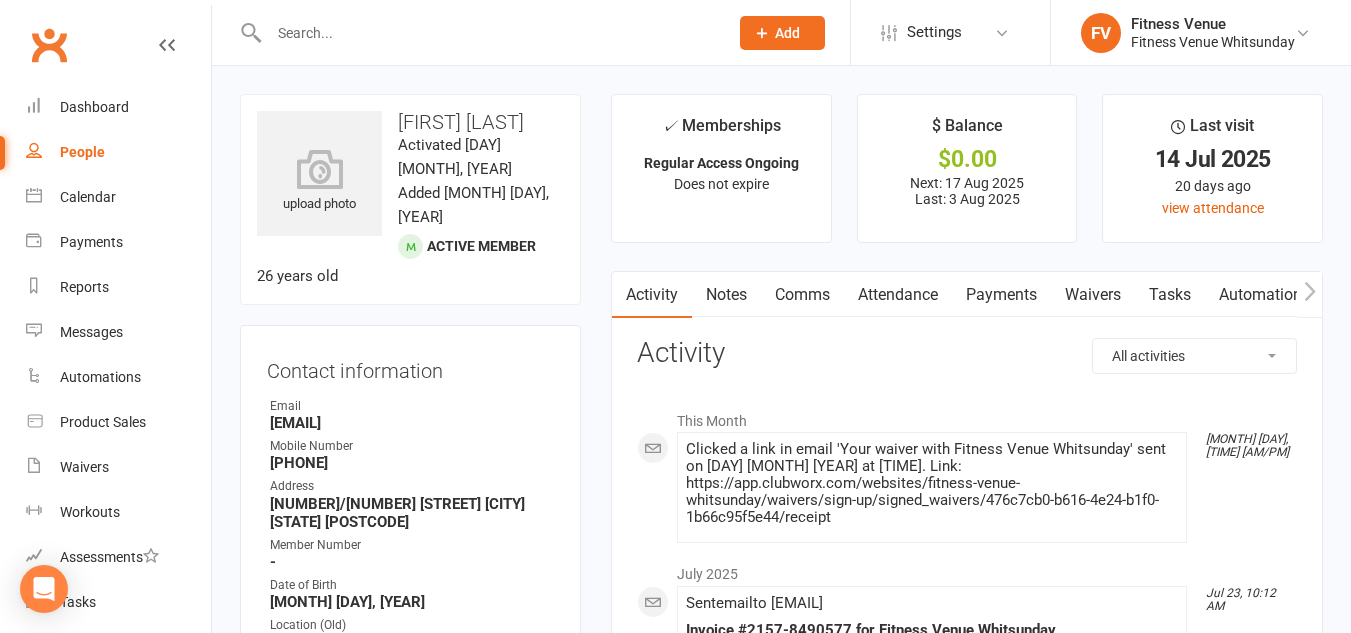 scroll, scrollTop: 100, scrollLeft: 0, axis: vertical 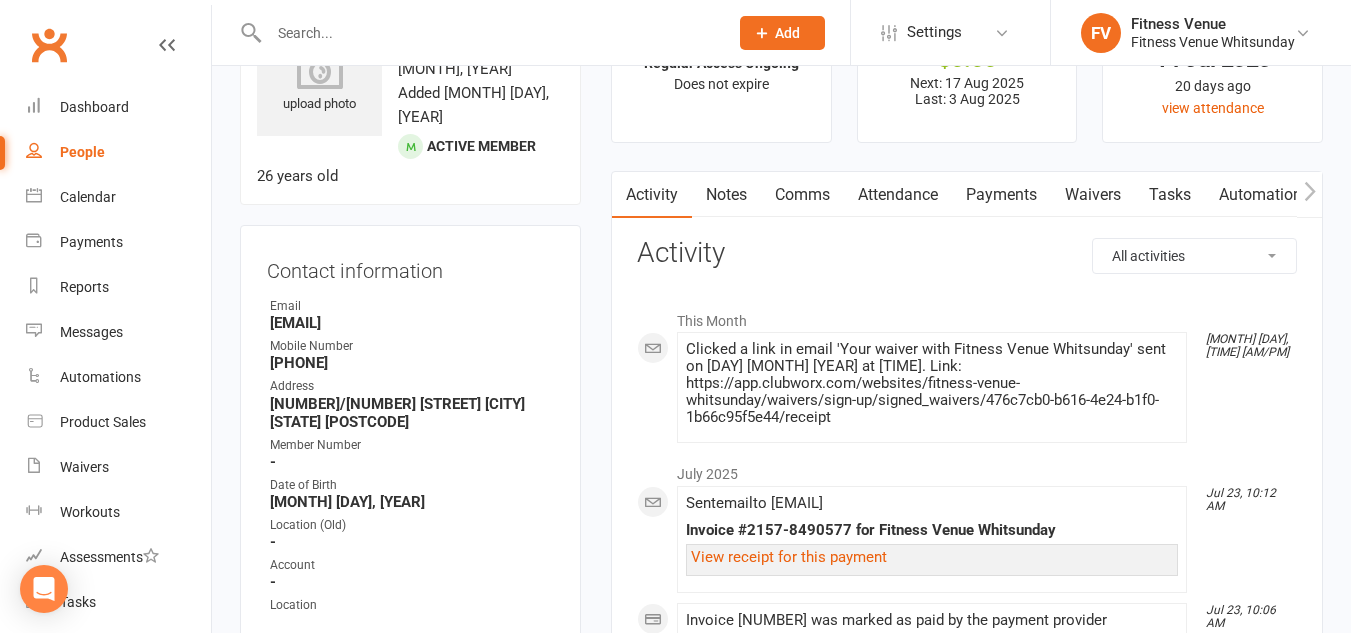 click on "Payments" at bounding box center (1001, 195) 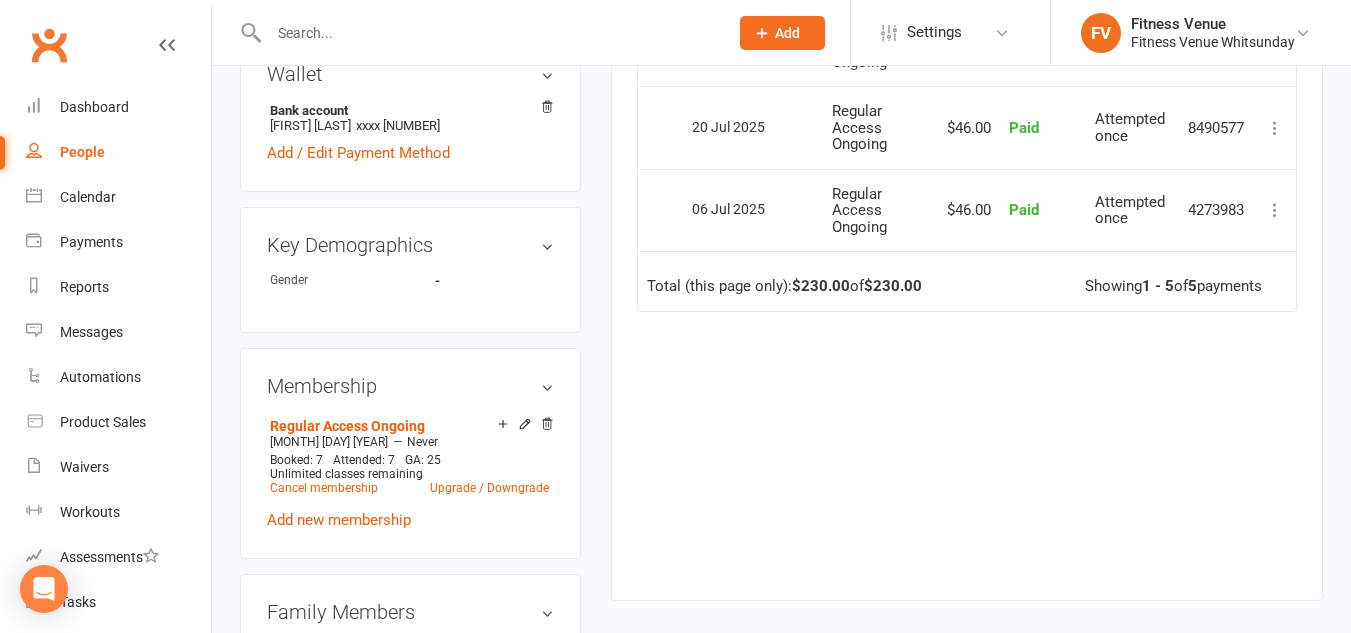 scroll, scrollTop: 800, scrollLeft: 0, axis: vertical 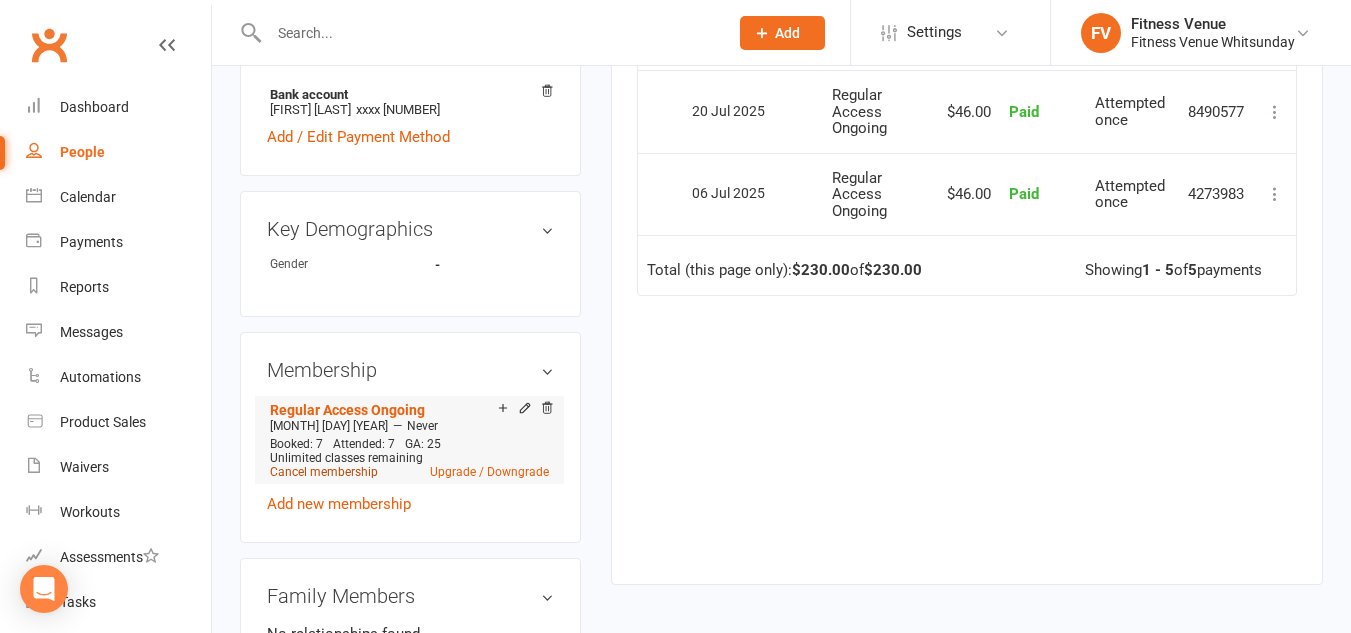 click on "Cancel membership" at bounding box center [324, 472] 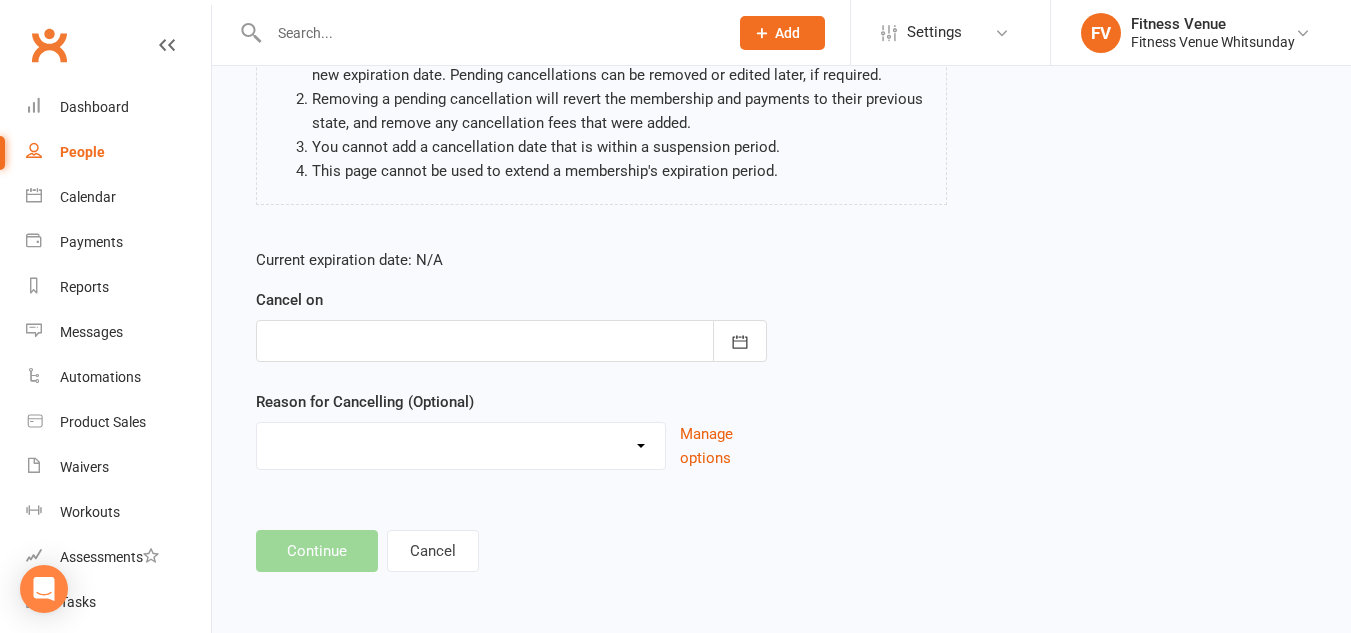 scroll, scrollTop: 0, scrollLeft: 0, axis: both 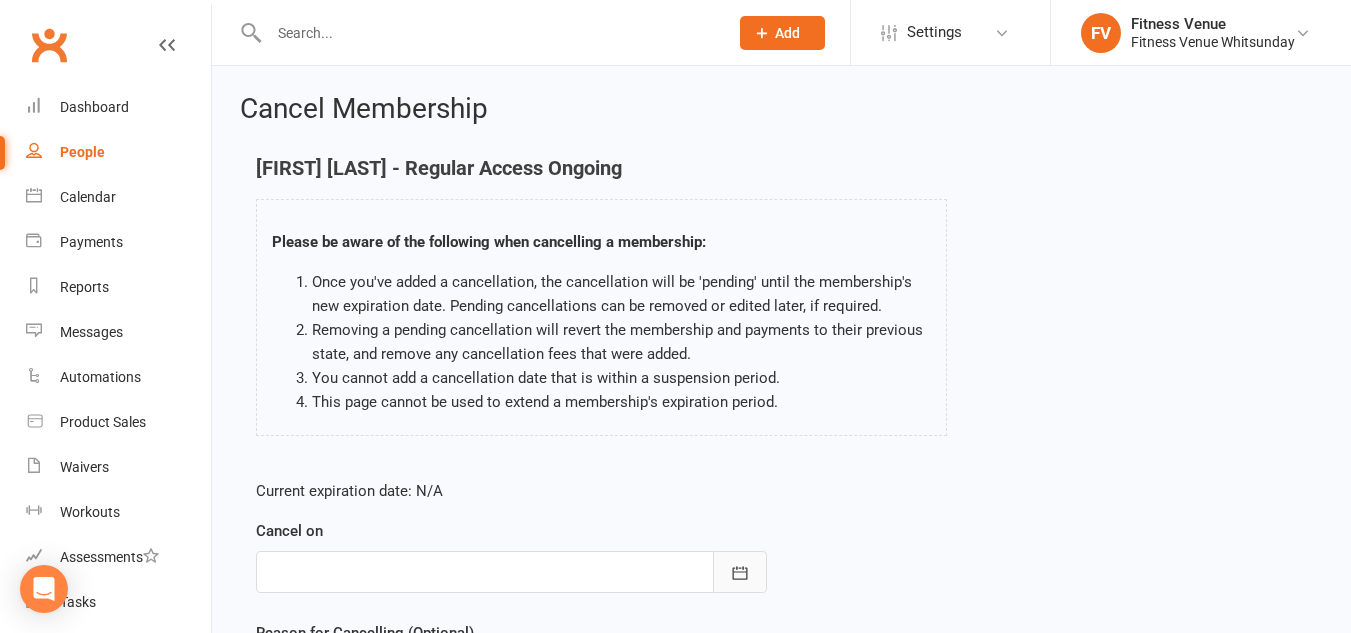click 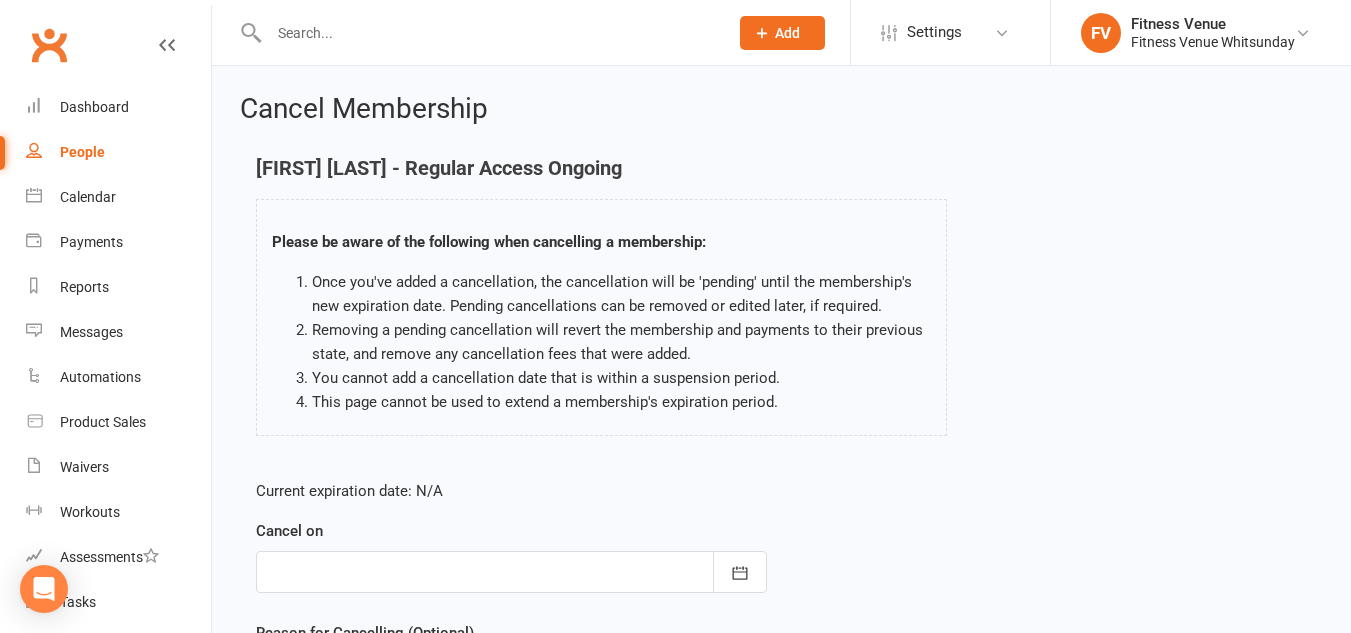 scroll, scrollTop: 30, scrollLeft: 0, axis: vertical 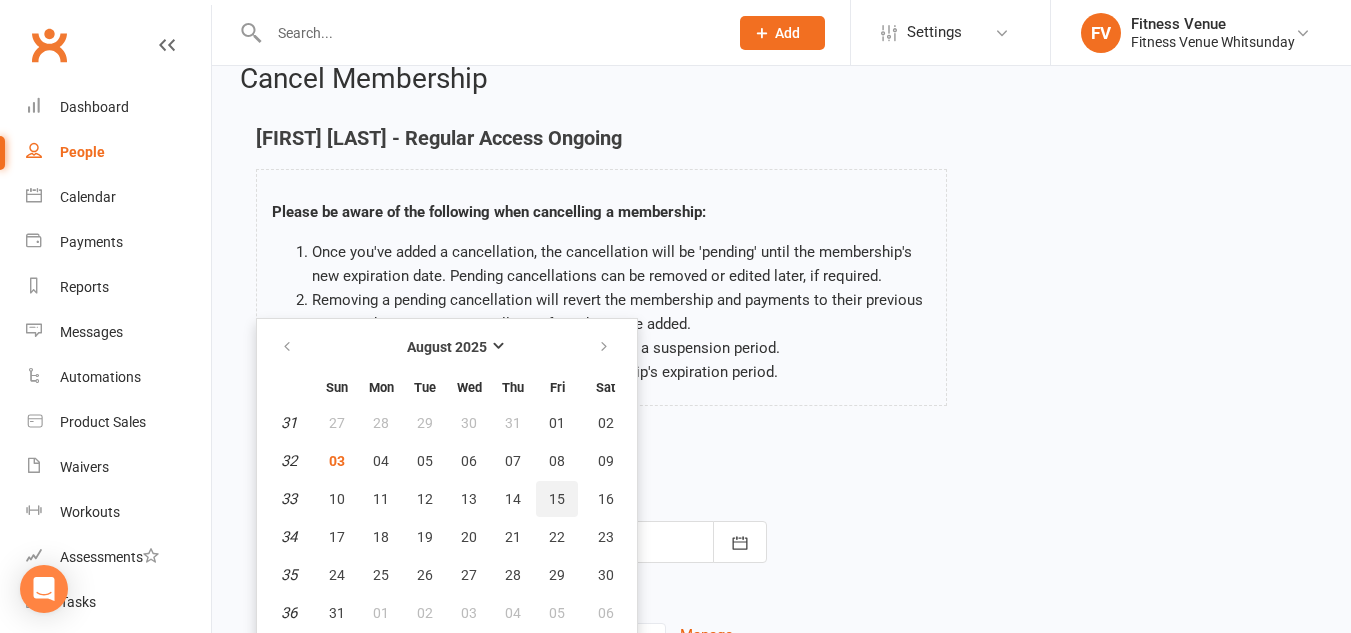 click on "15" at bounding box center [557, 499] 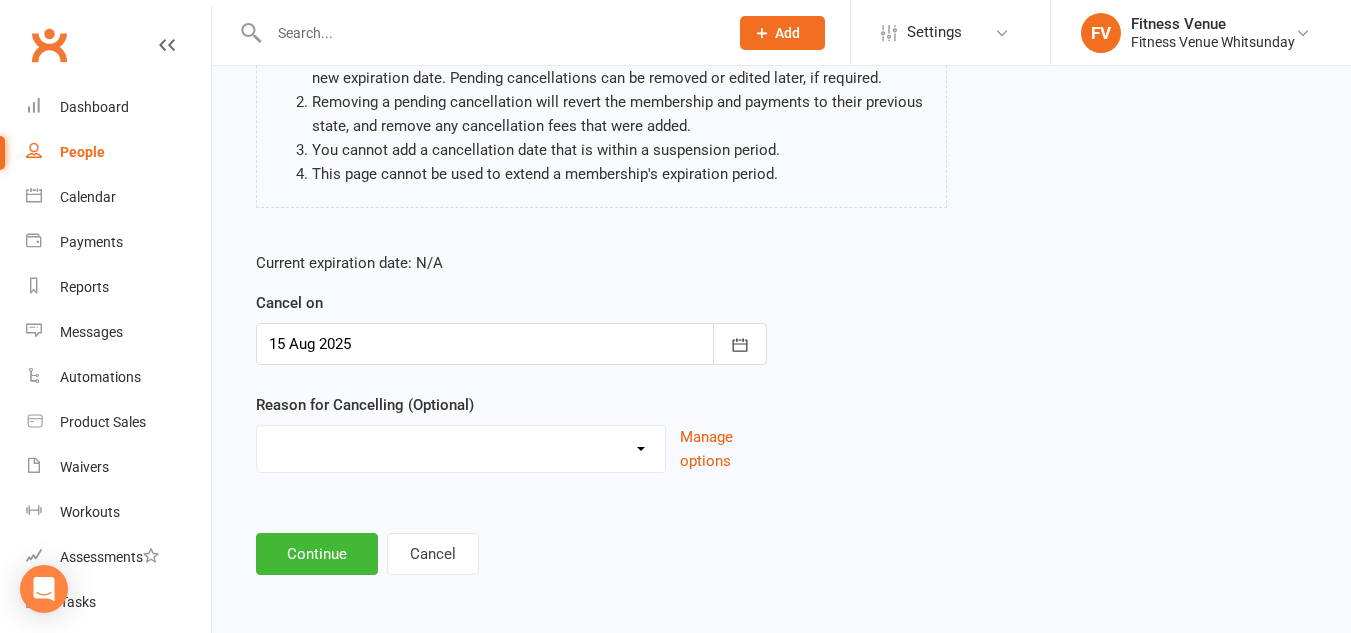 scroll, scrollTop: 230, scrollLeft: 0, axis: vertical 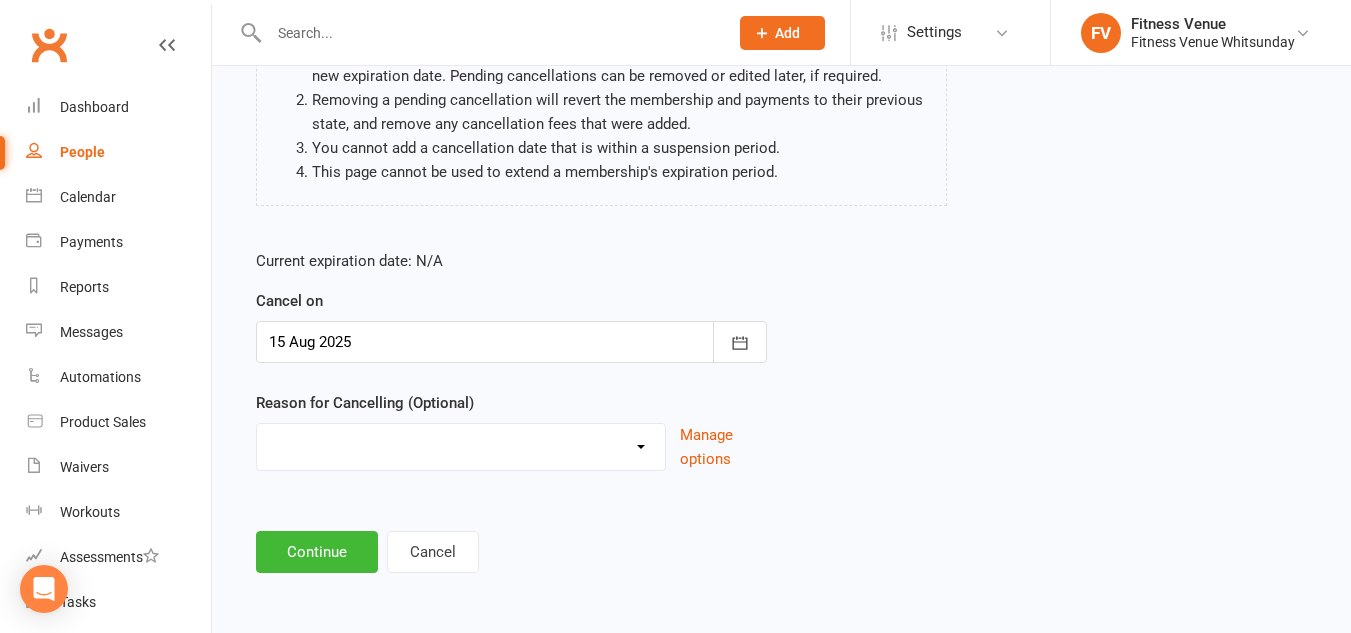 click on "Email request Excessive defaults Holiday Injury Leaving town Other reason" at bounding box center (461, 444) 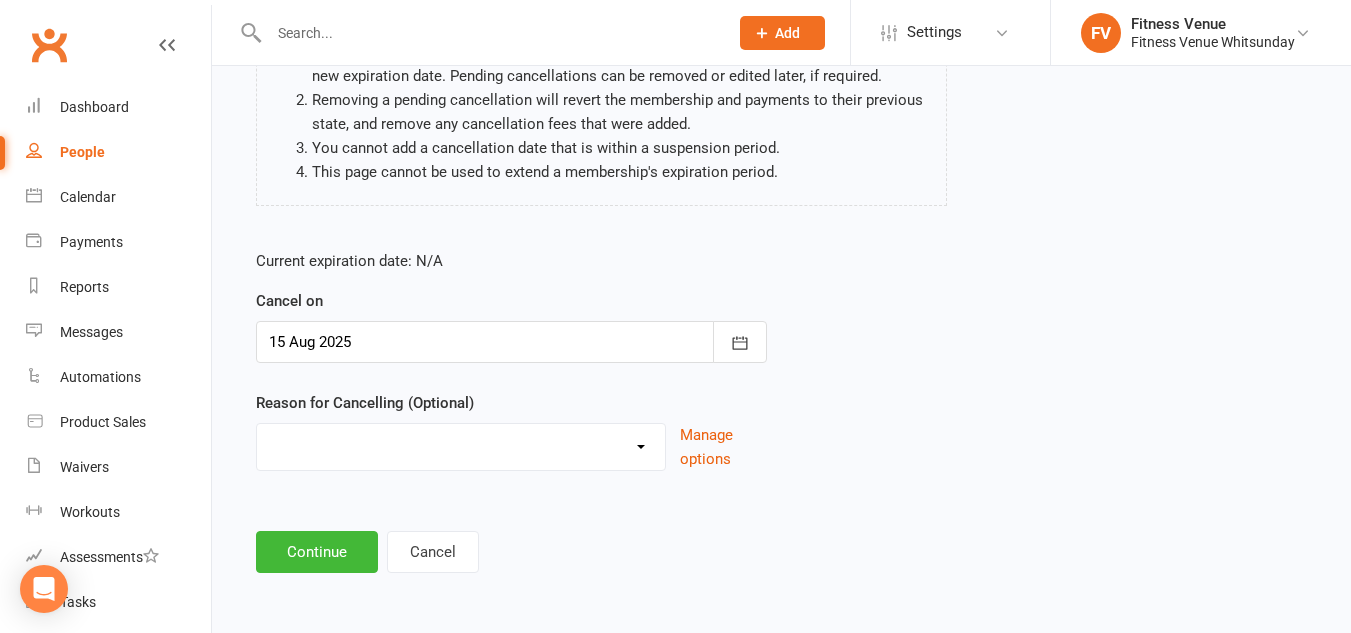 select on "0" 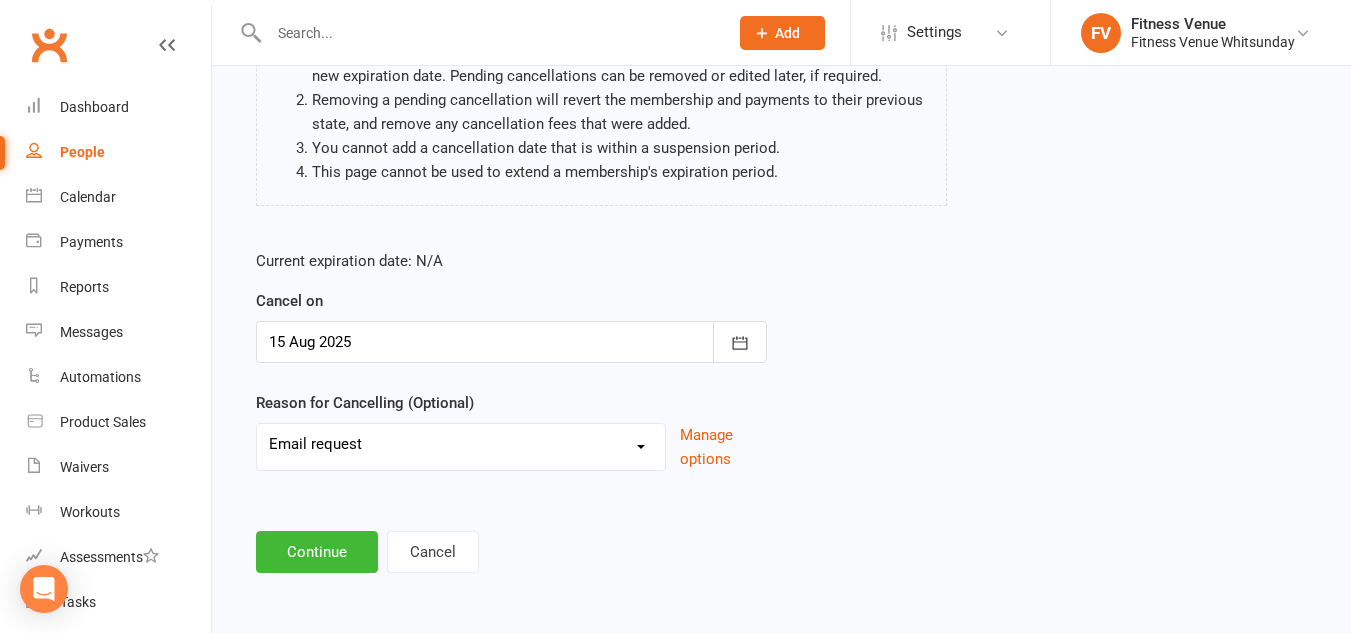click on "Email request Excessive defaults Holiday Injury Leaving town Other reason" at bounding box center (461, 444) 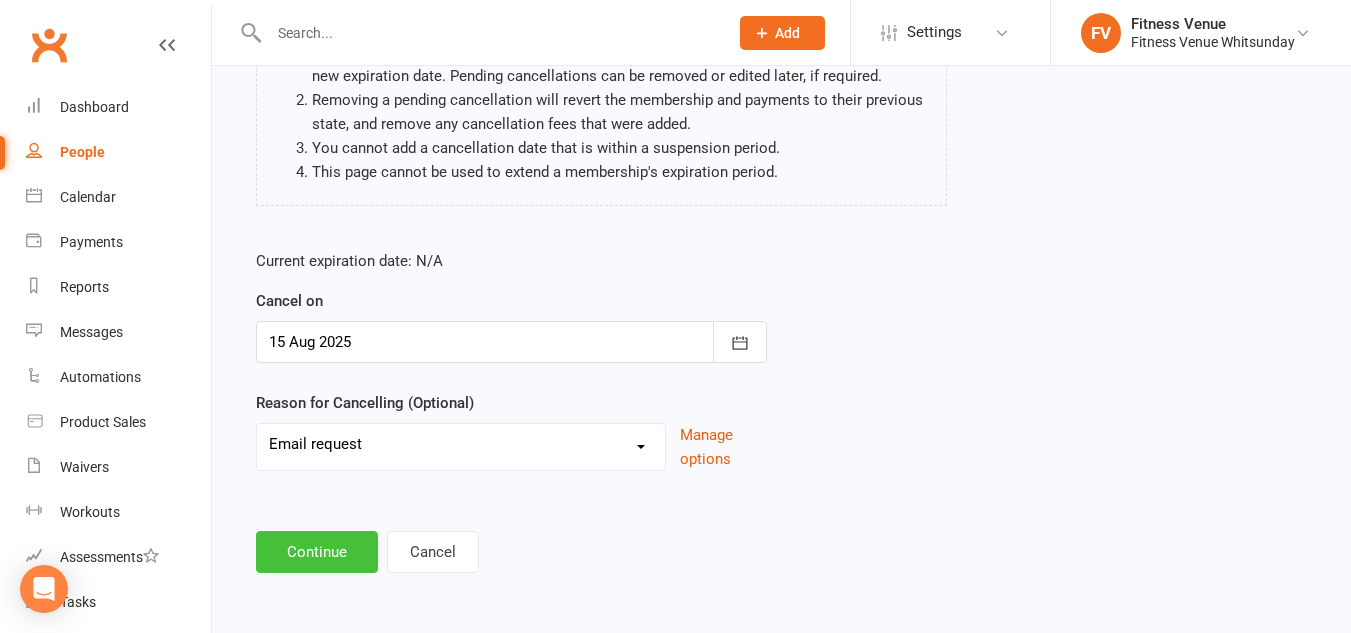 click on "Continue" at bounding box center [317, 552] 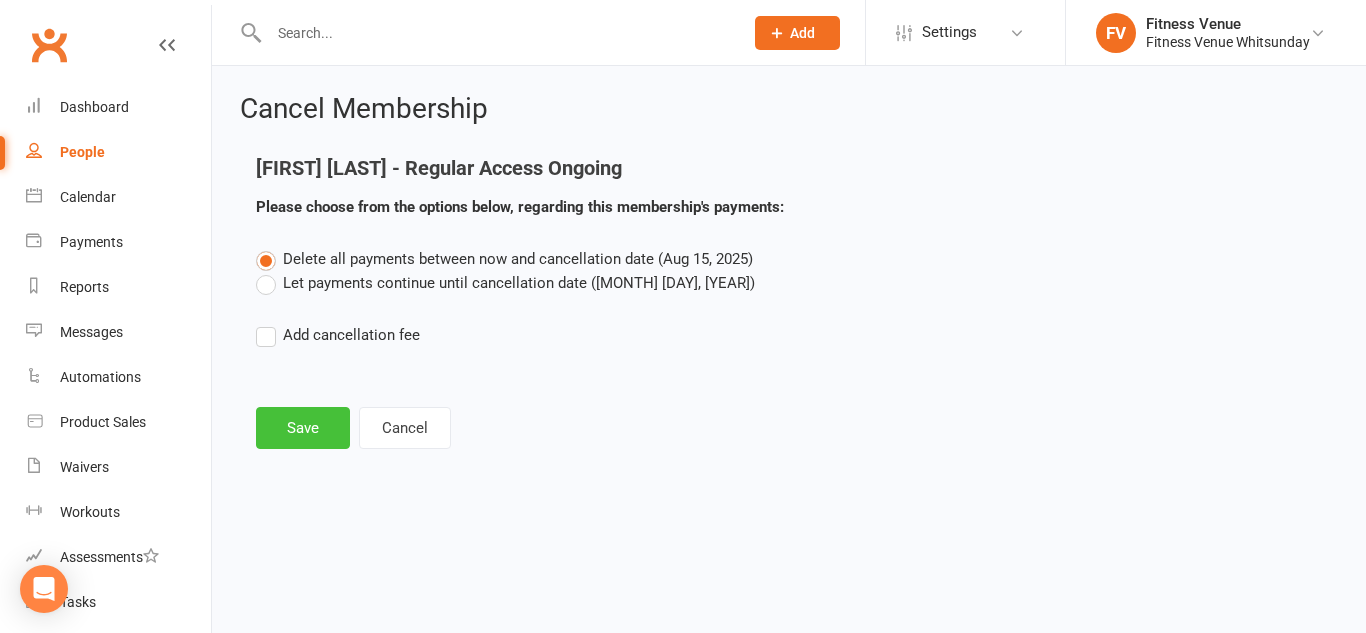click on "Save" at bounding box center [303, 428] 